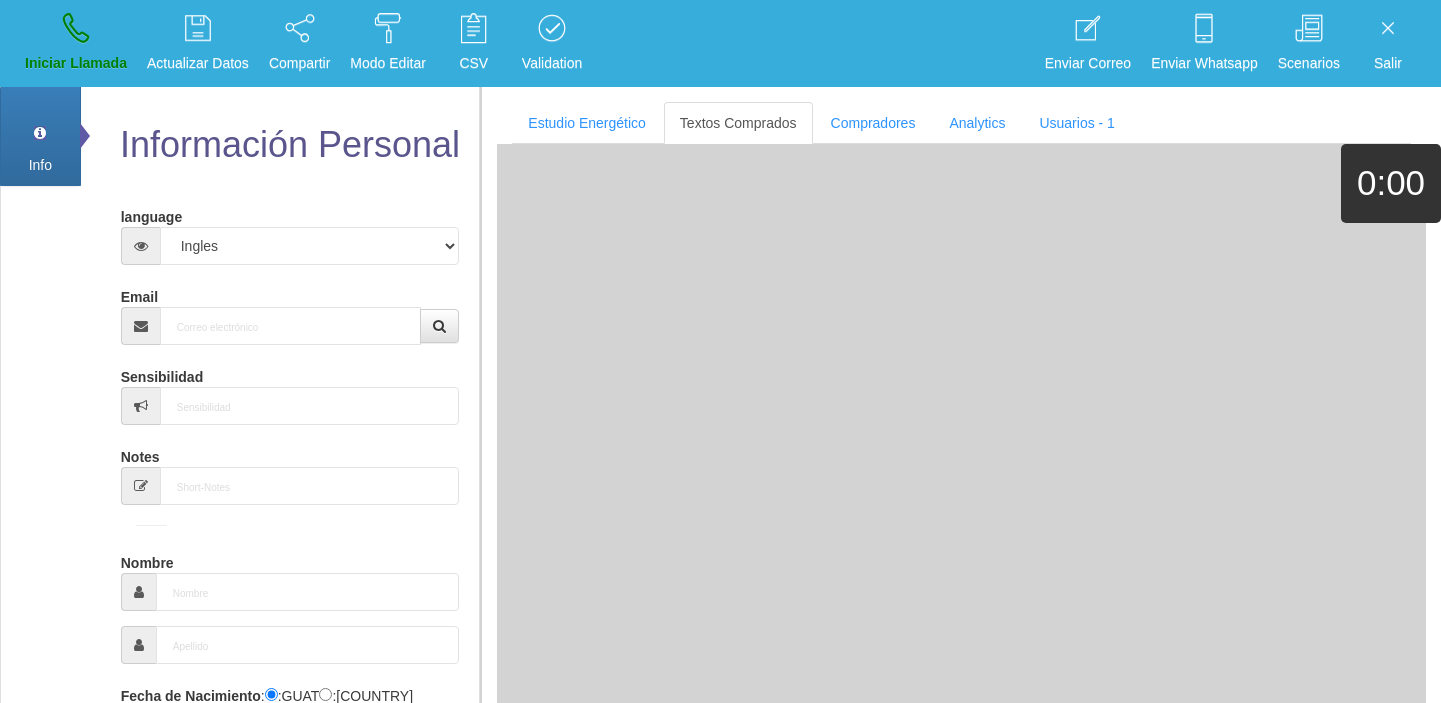 select on "4" 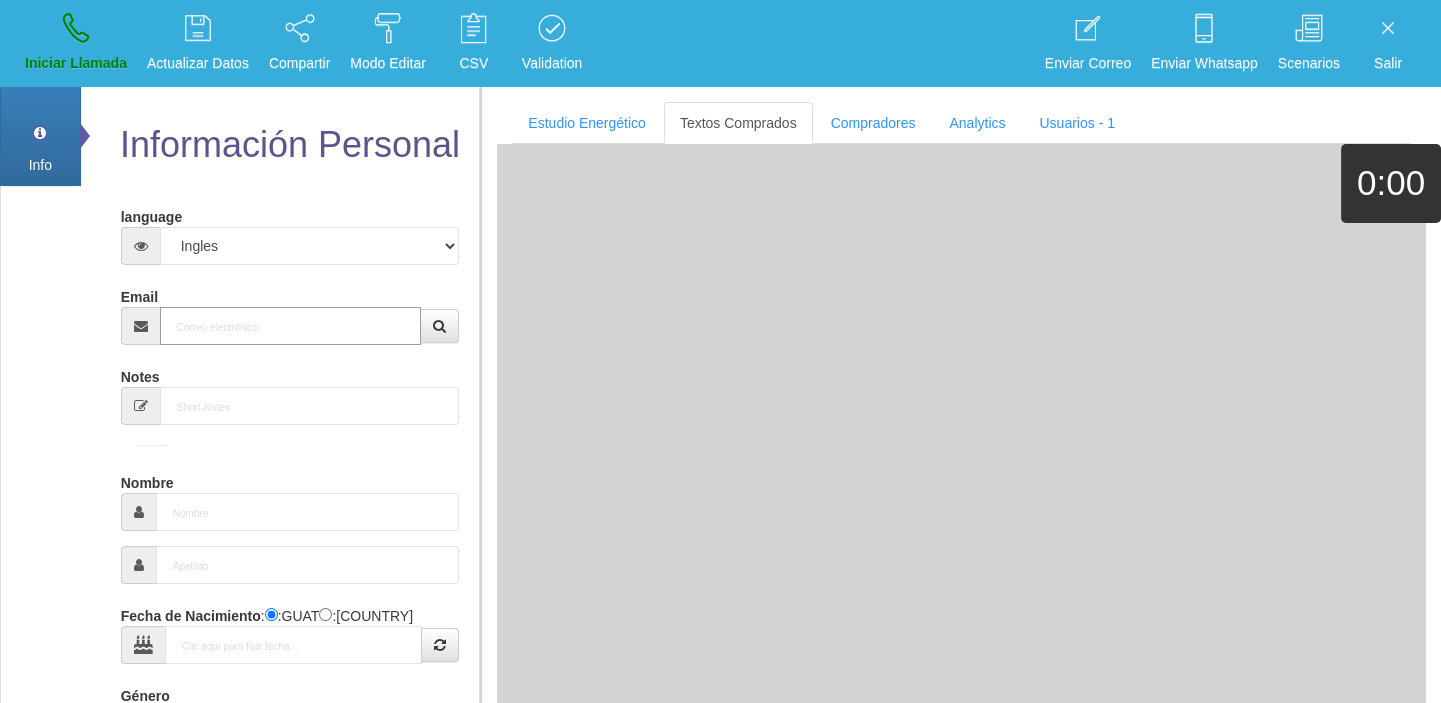 click on "Email" at bounding box center (291, 326) 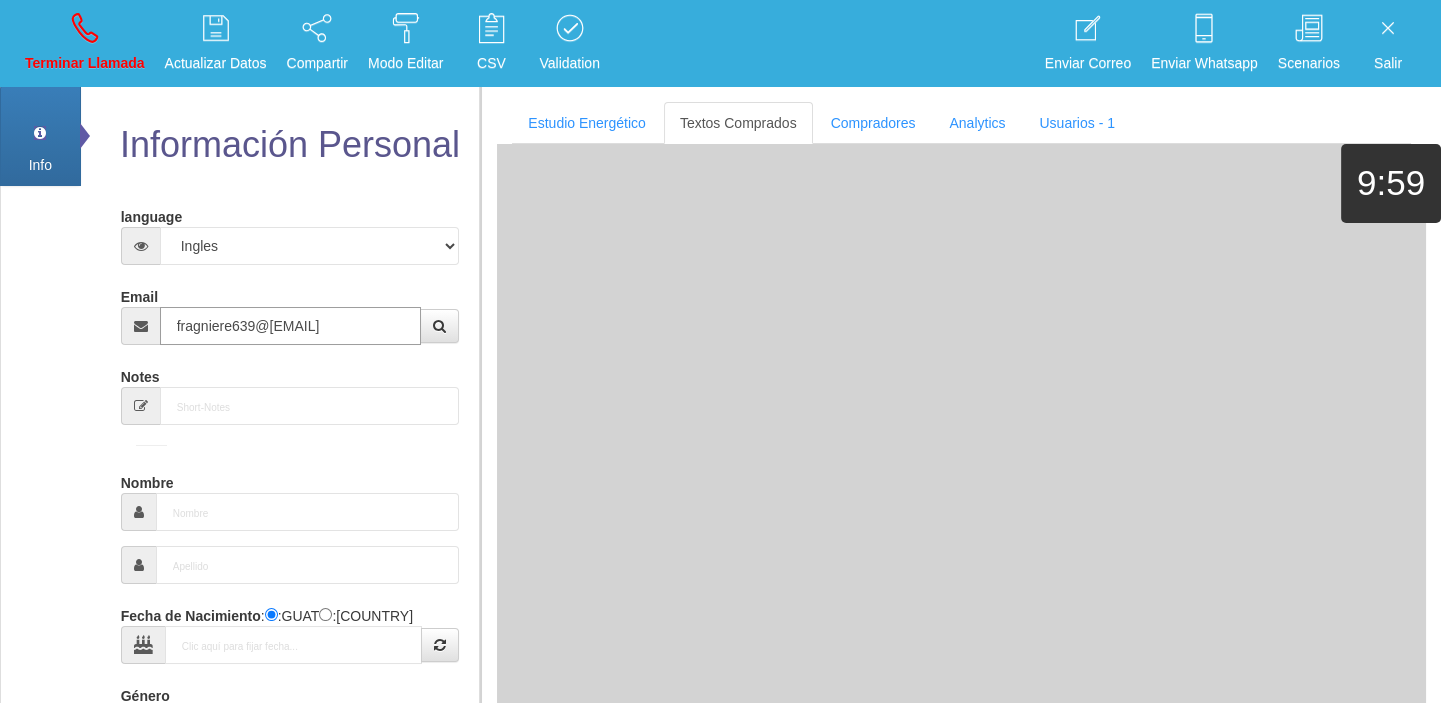 type on "[DAY] [MONTH] [YEAR]" 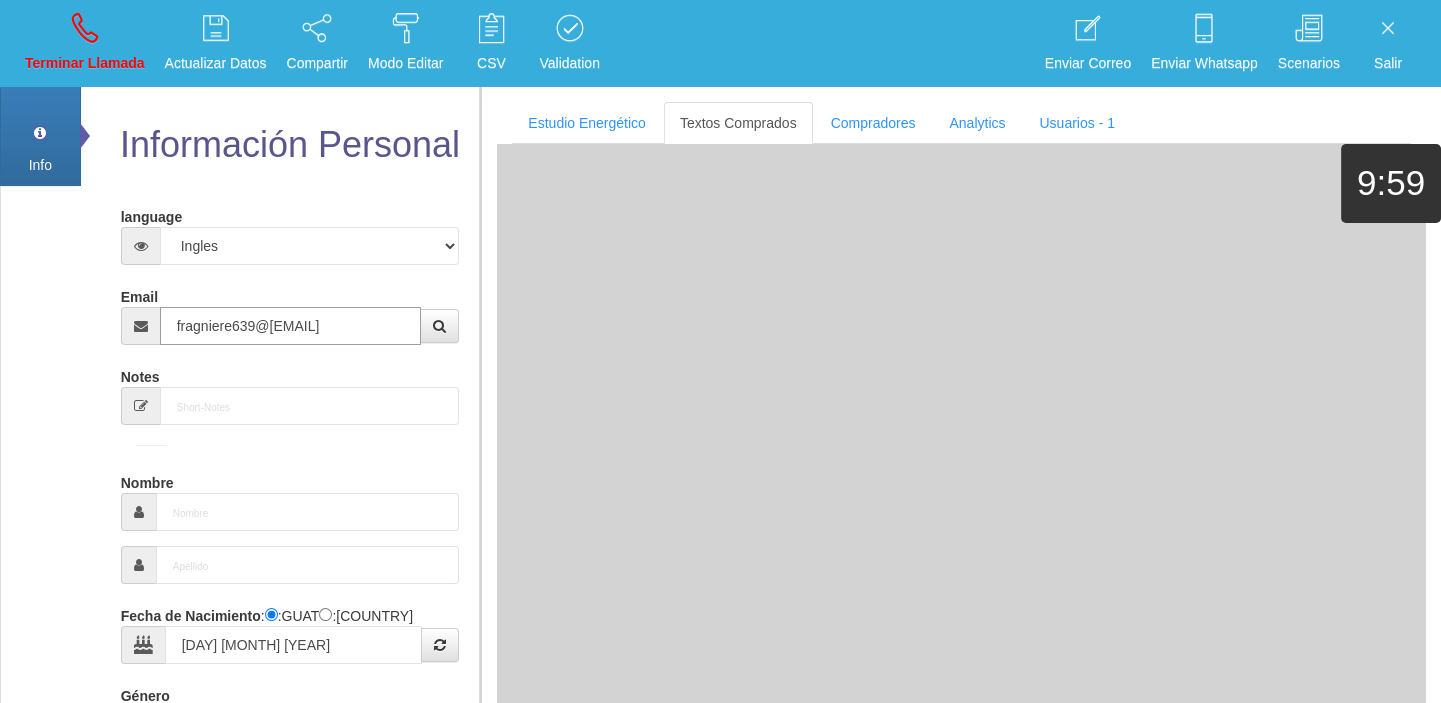 select on "3" 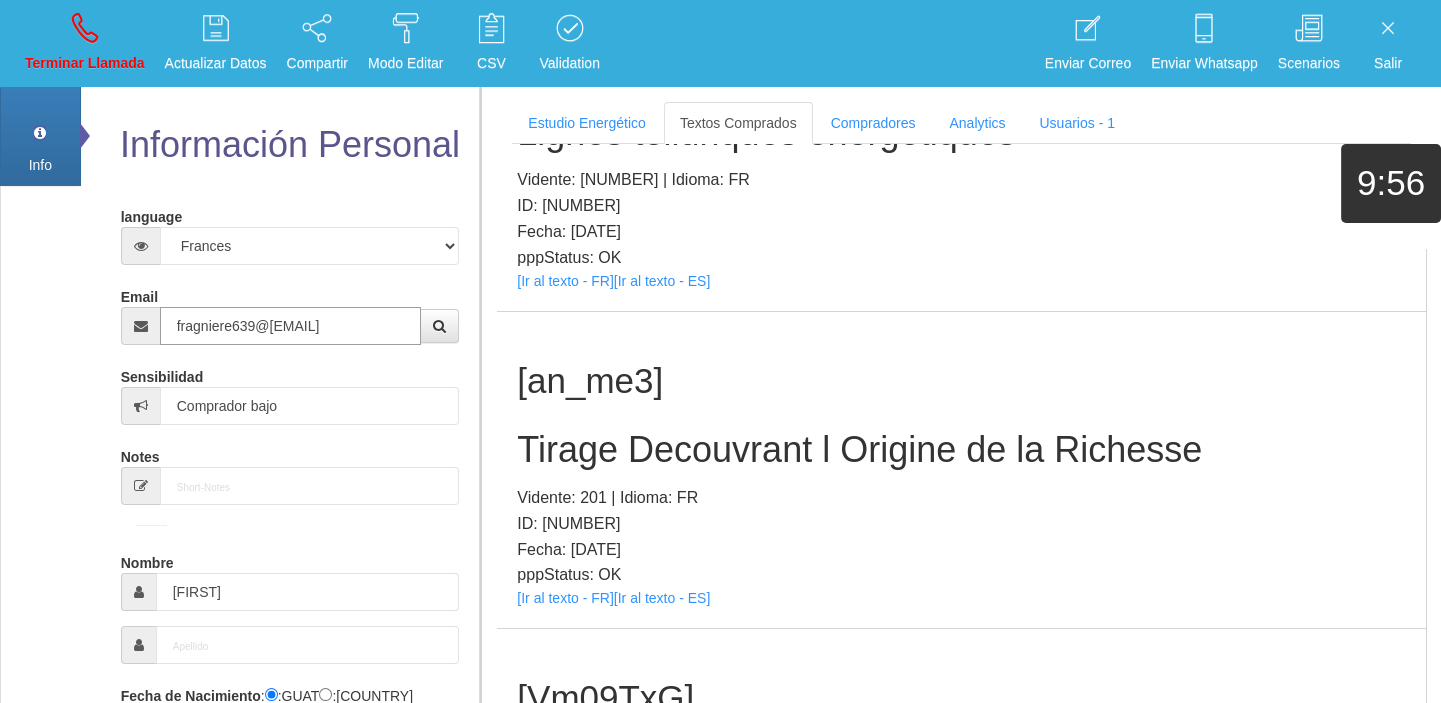 scroll, scrollTop: 52, scrollLeft: 0, axis: vertical 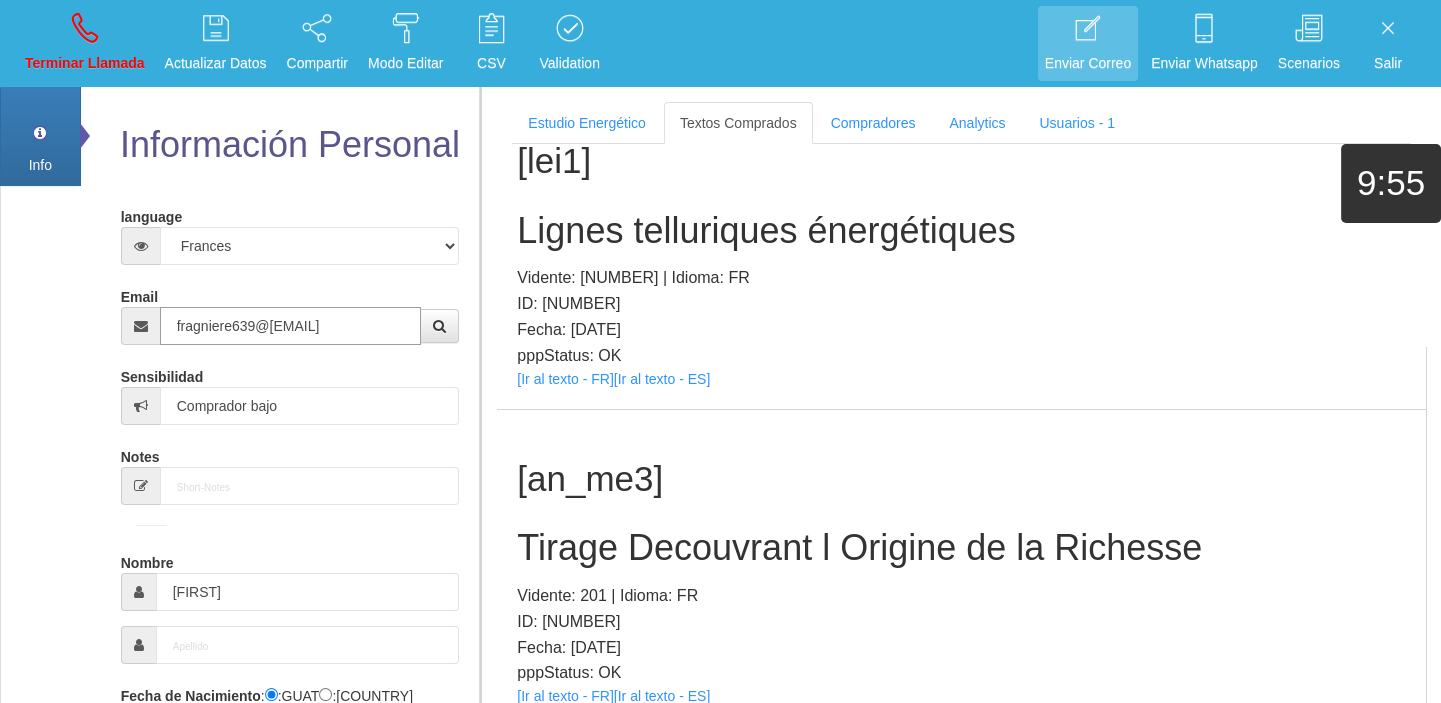 type on "fragniere639@[EMAIL]" 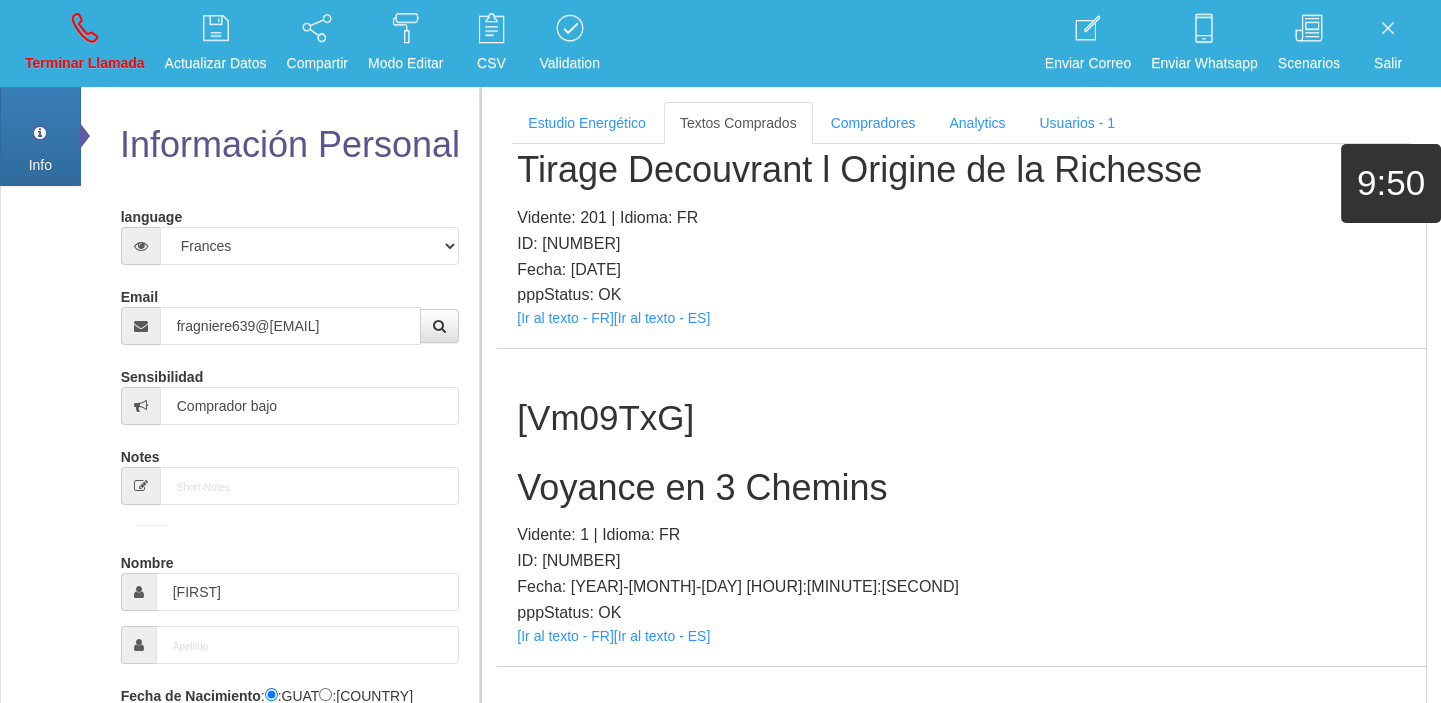 scroll, scrollTop: 598, scrollLeft: 0, axis: vertical 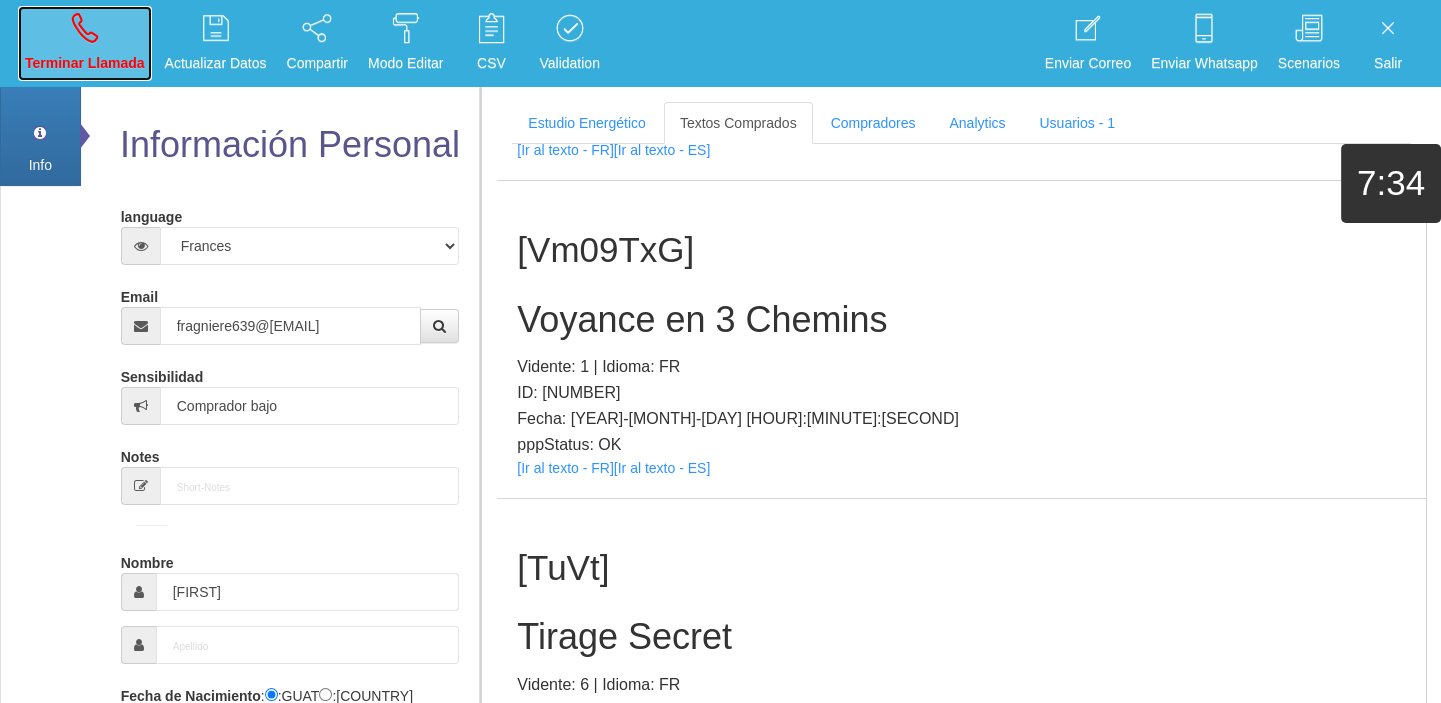 click on "Terminar Llamada" at bounding box center (85, 63) 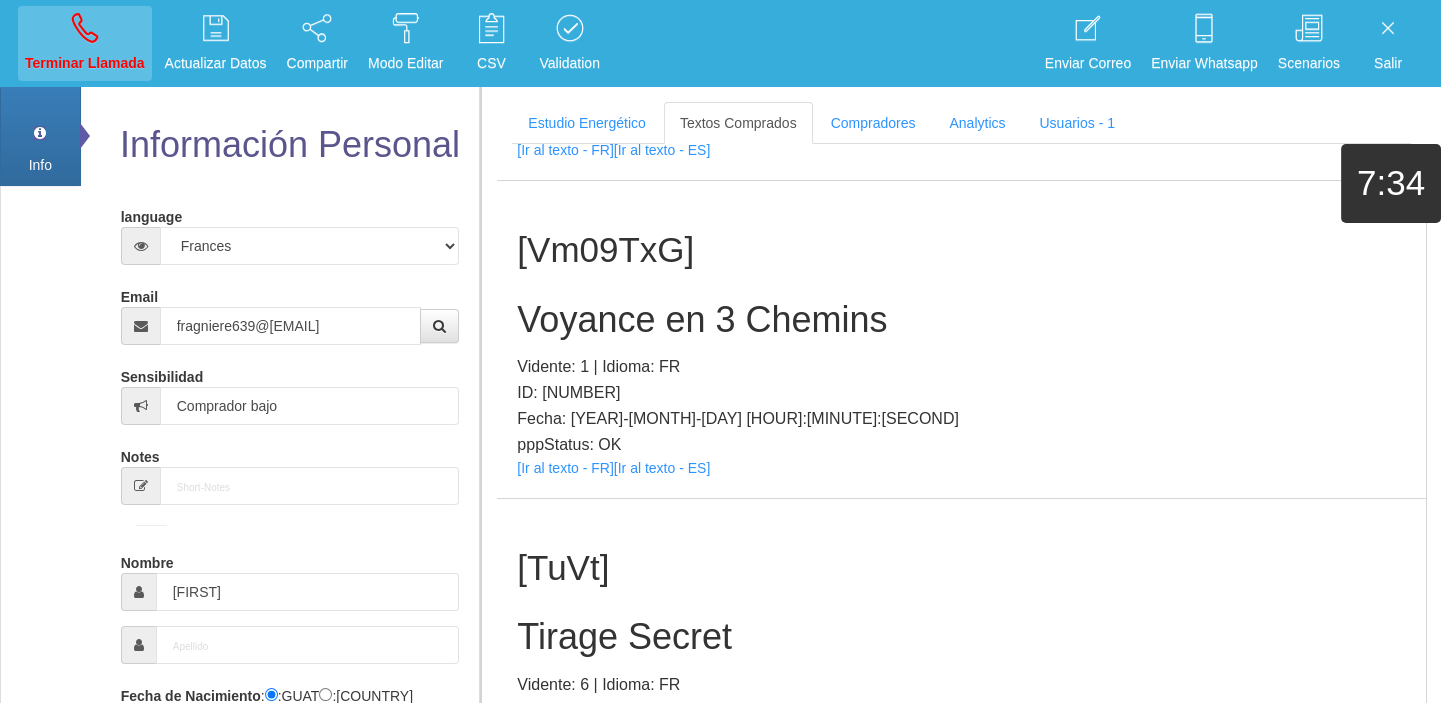 type 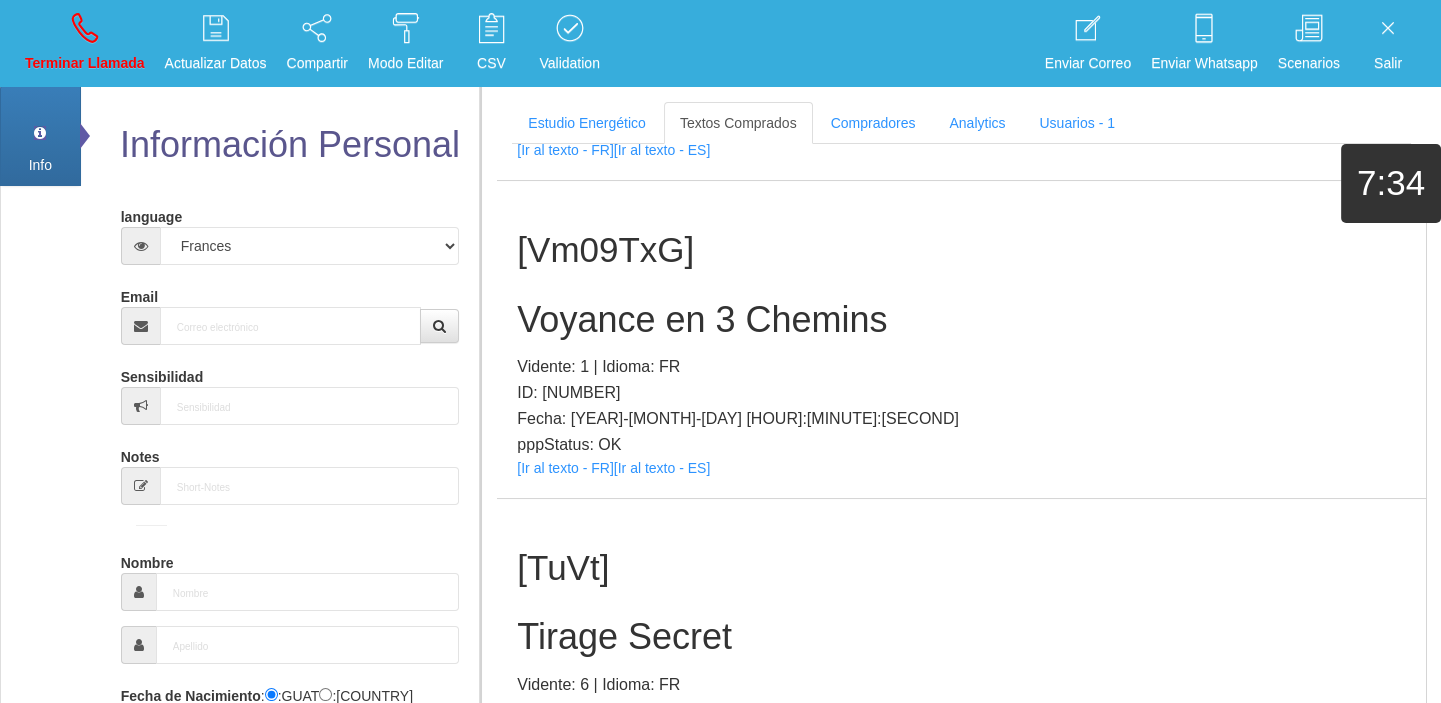 scroll, scrollTop: 0, scrollLeft: 0, axis: both 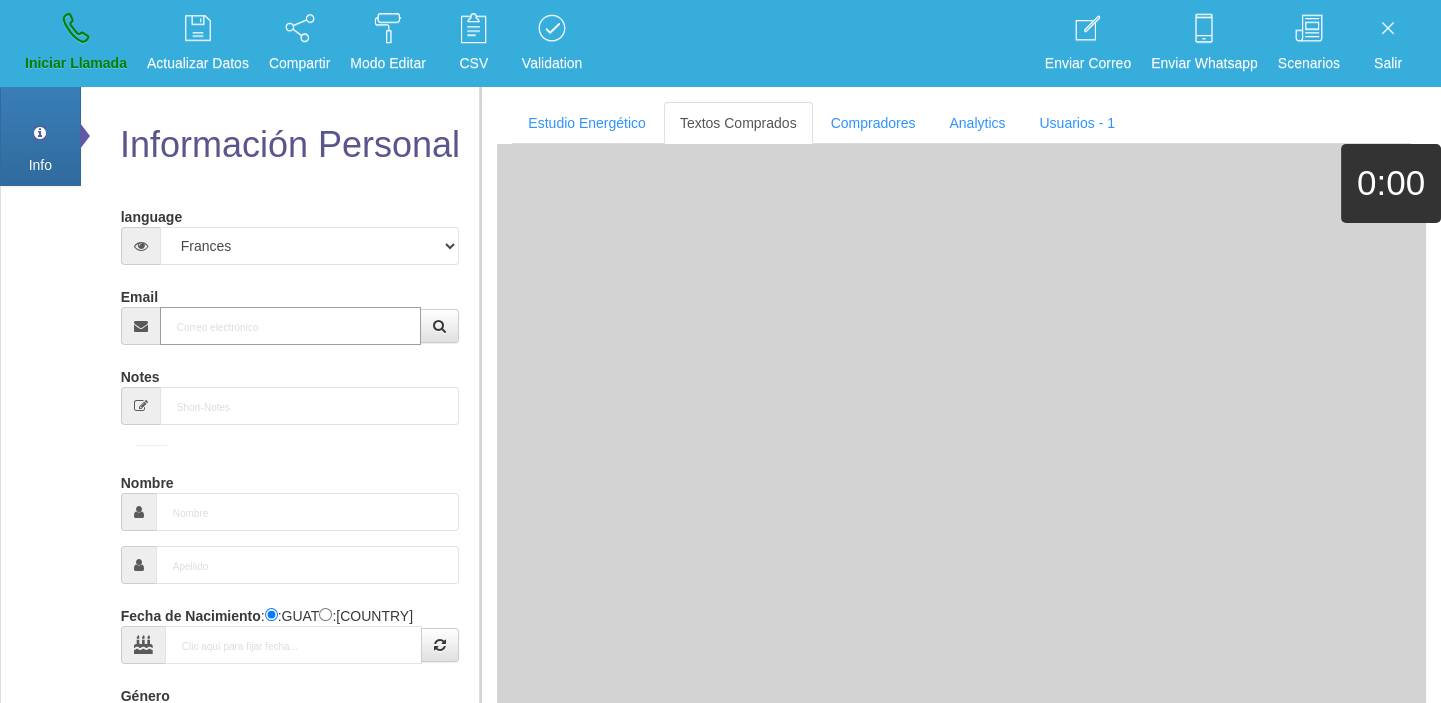 click on "Email" at bounding box center [291, 326] 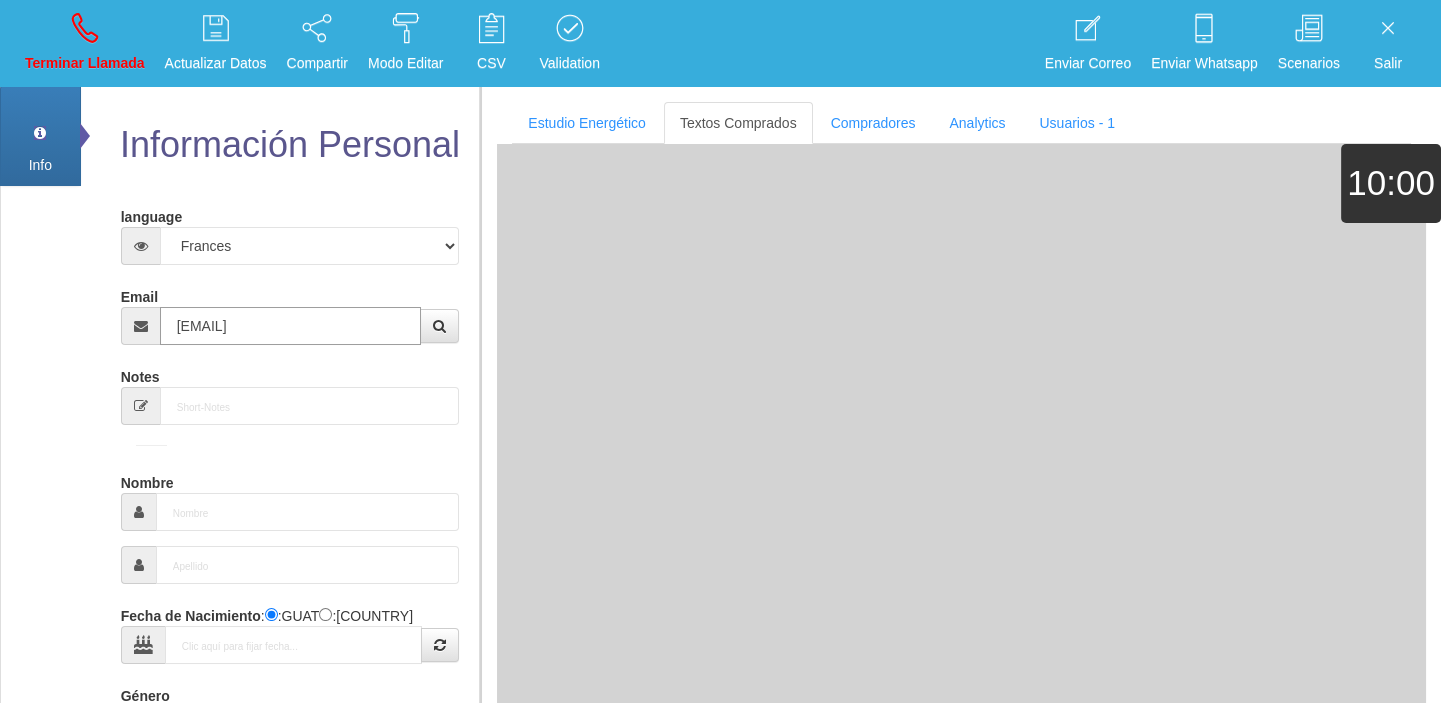type on "[DD] [MONTH] [YYYY]" 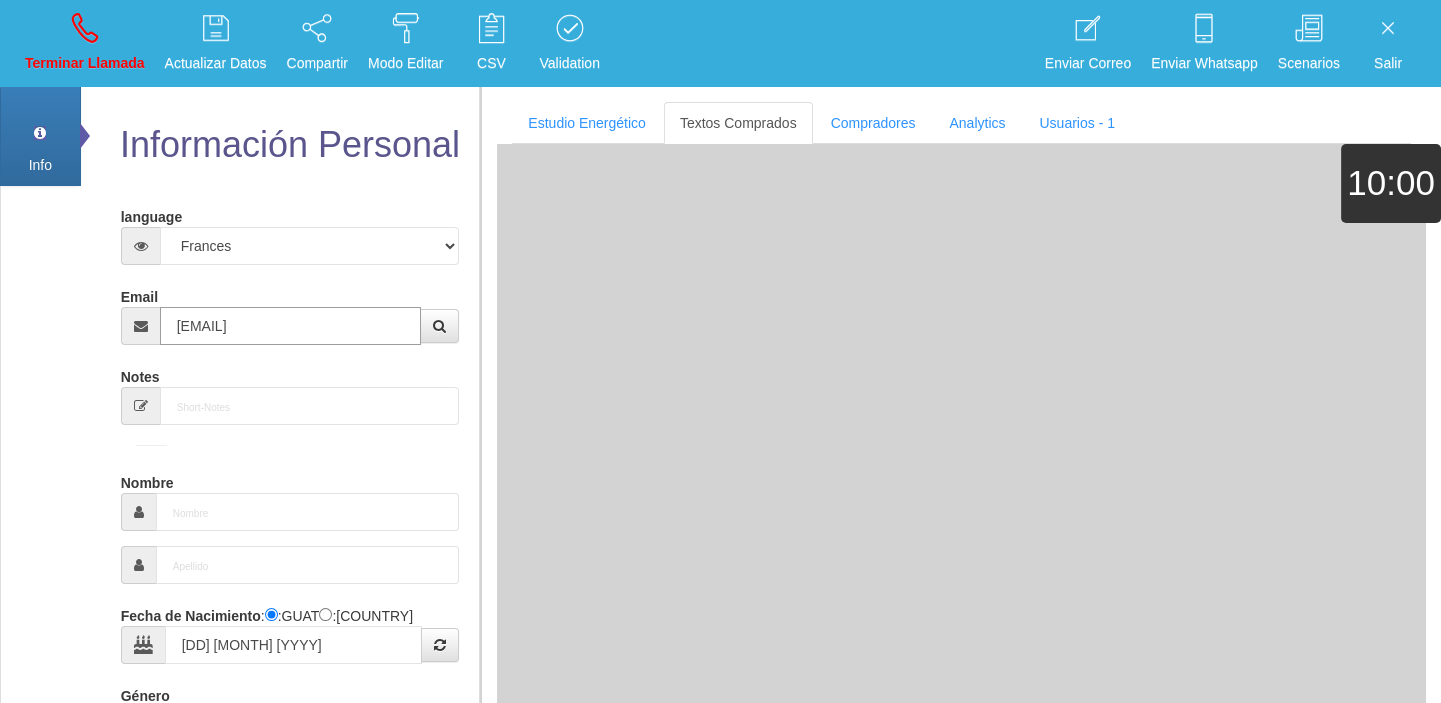select on "4" 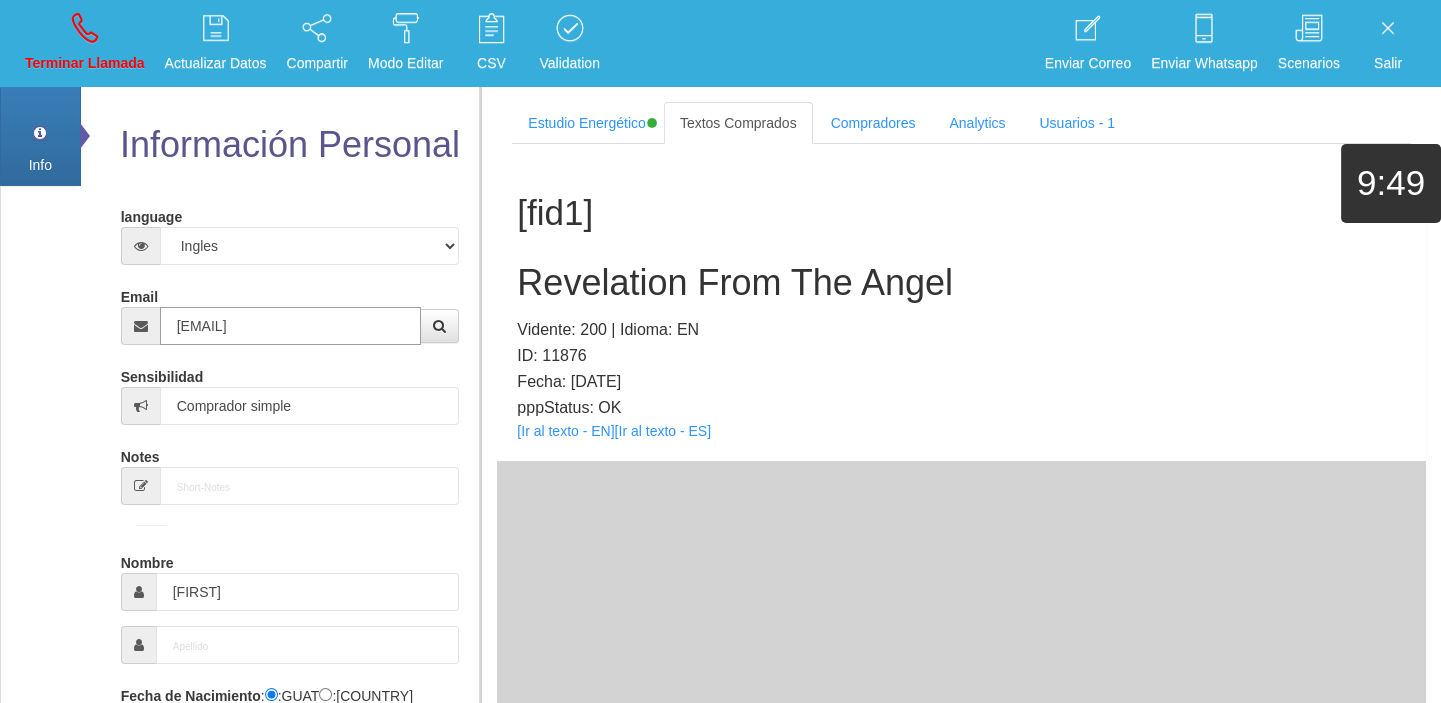 type on "[EMAIL]" 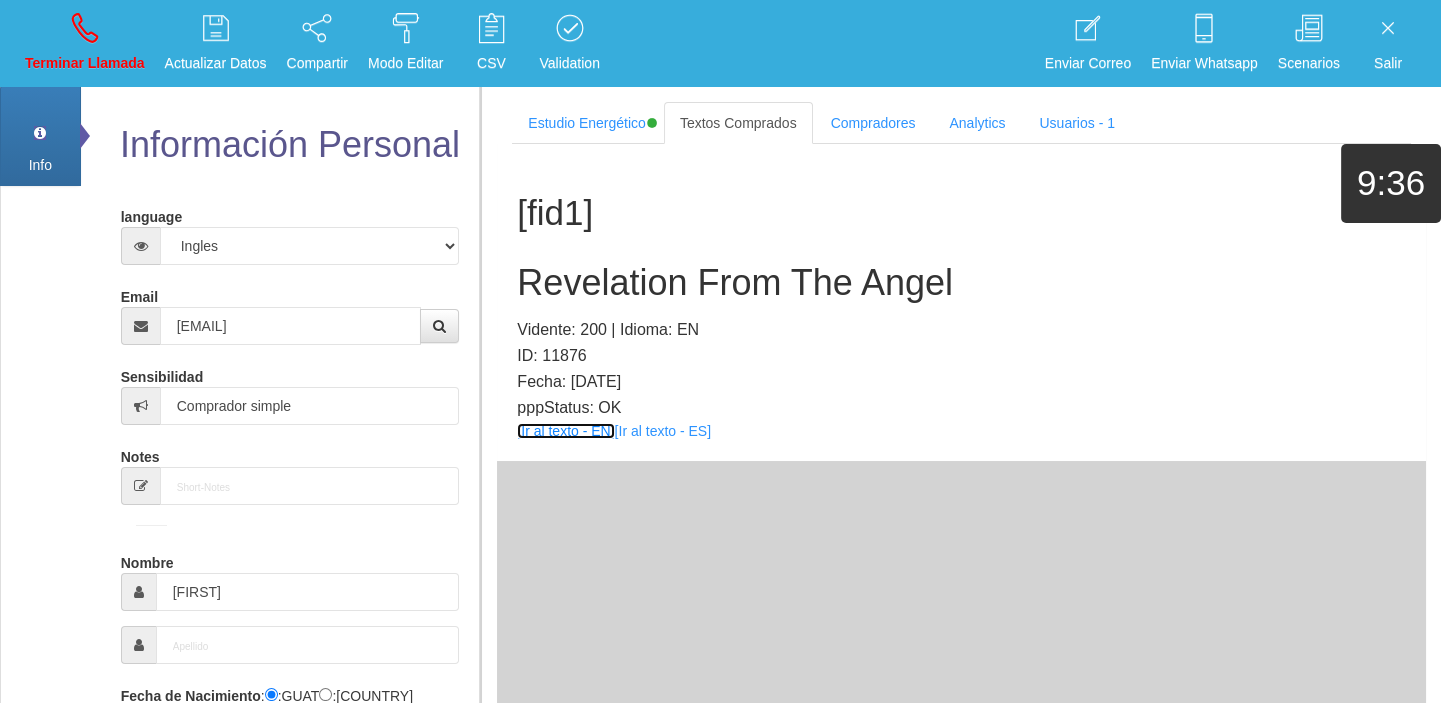 click on "[Ir al texto - EN]" at bounding box center [565, 431] 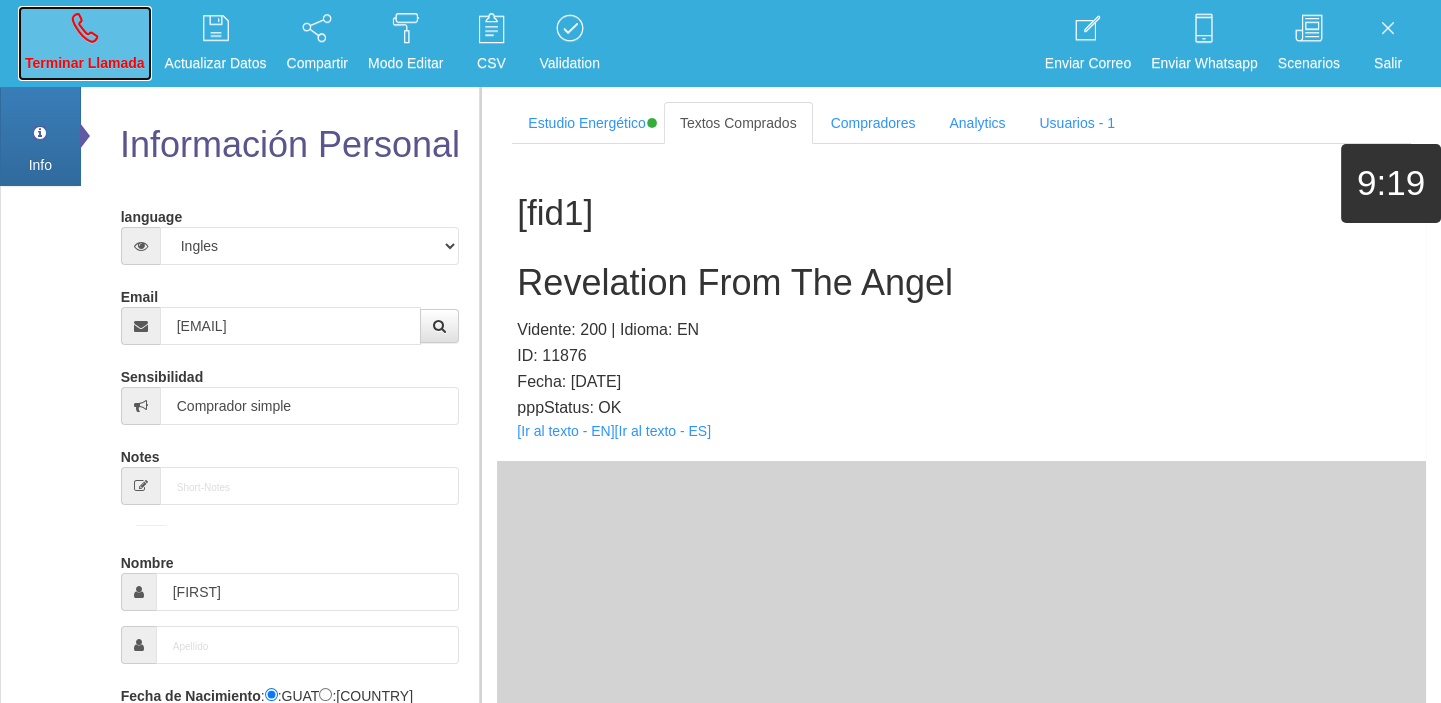 click on "Terminar Llamada" at bounding box center (85, 63) 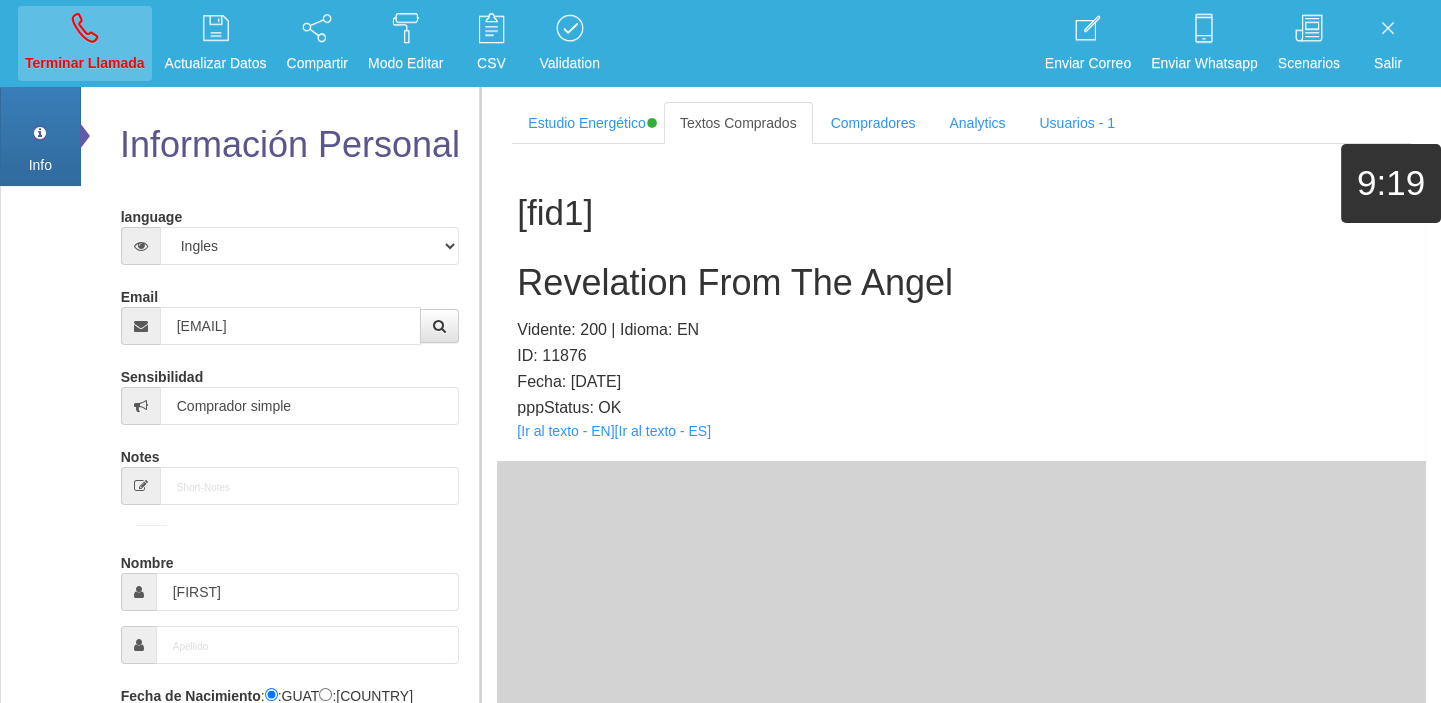 type 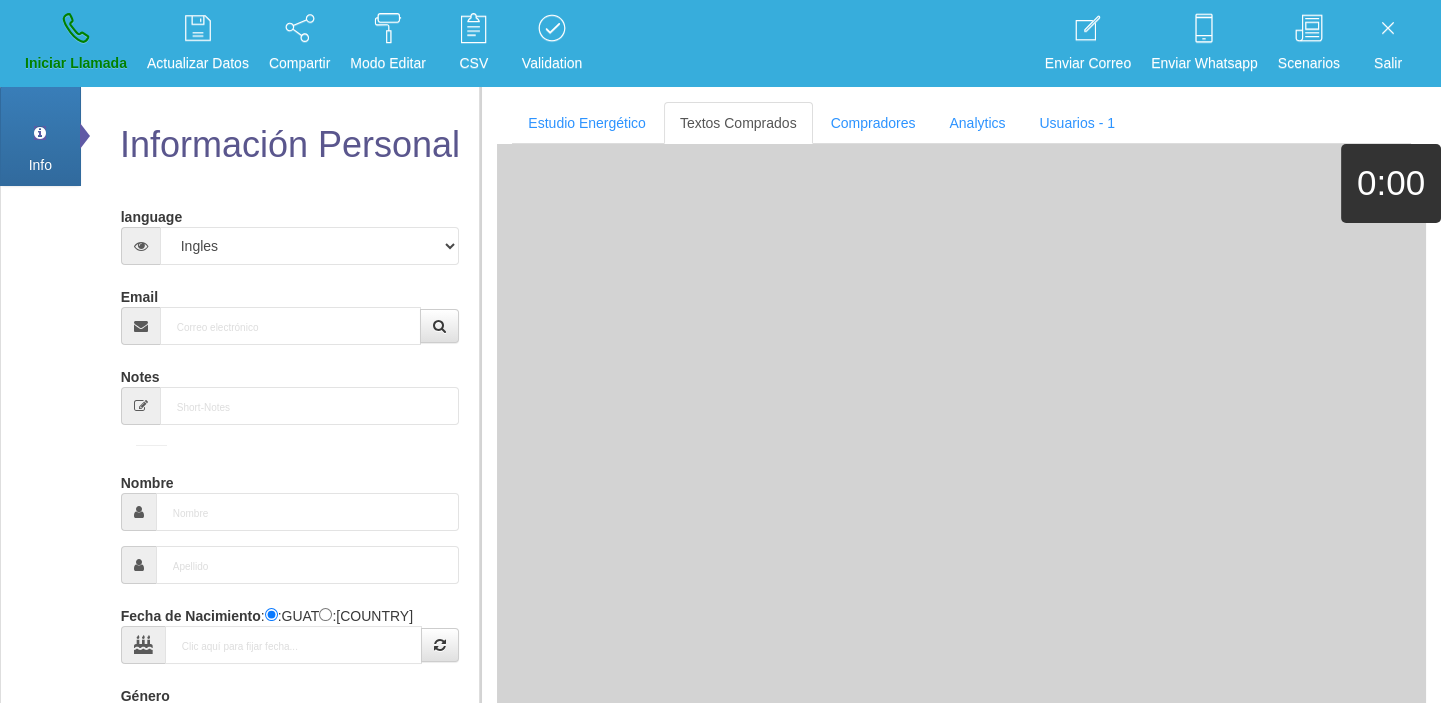 drag, startPoint x: 237, startPoint y: 275, endPoint x: 245, endPoint y: 288, distance: 15.264338 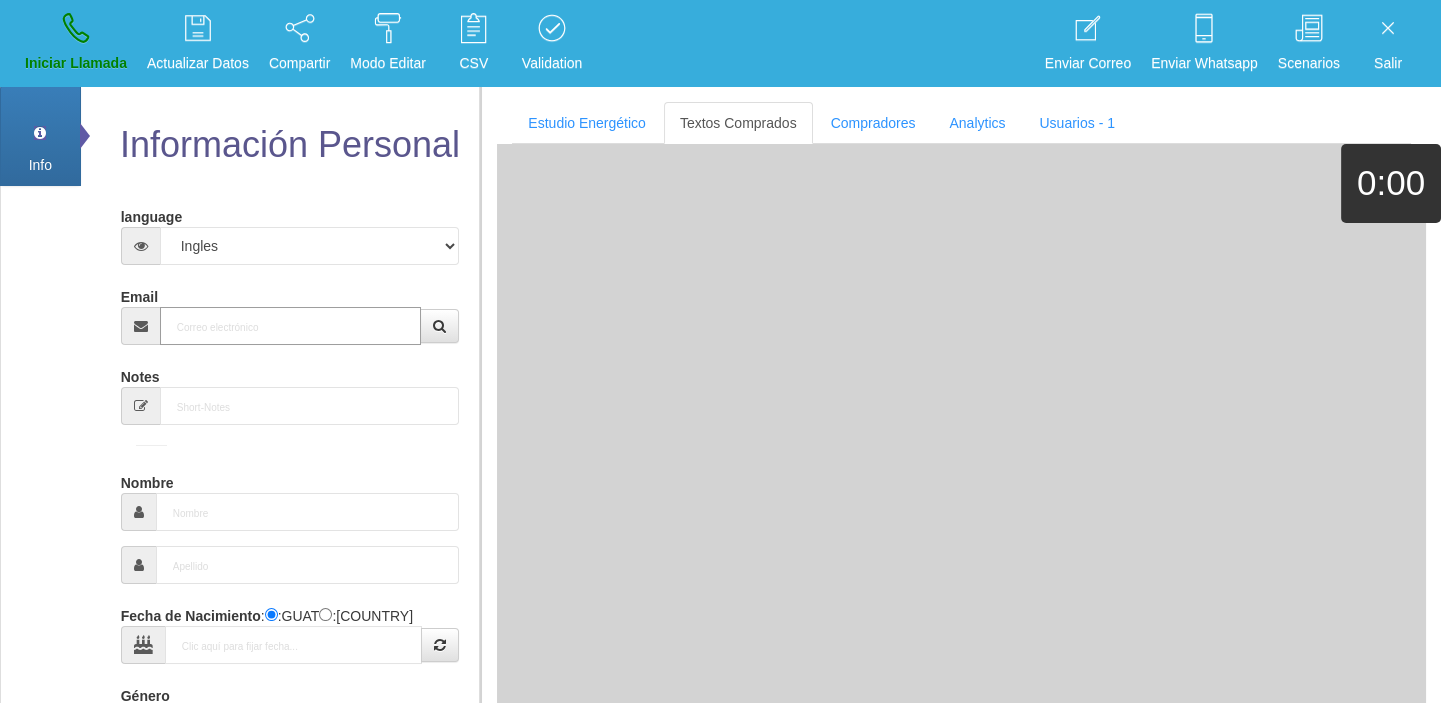 paste on "fragniere639@[EMAIL]" 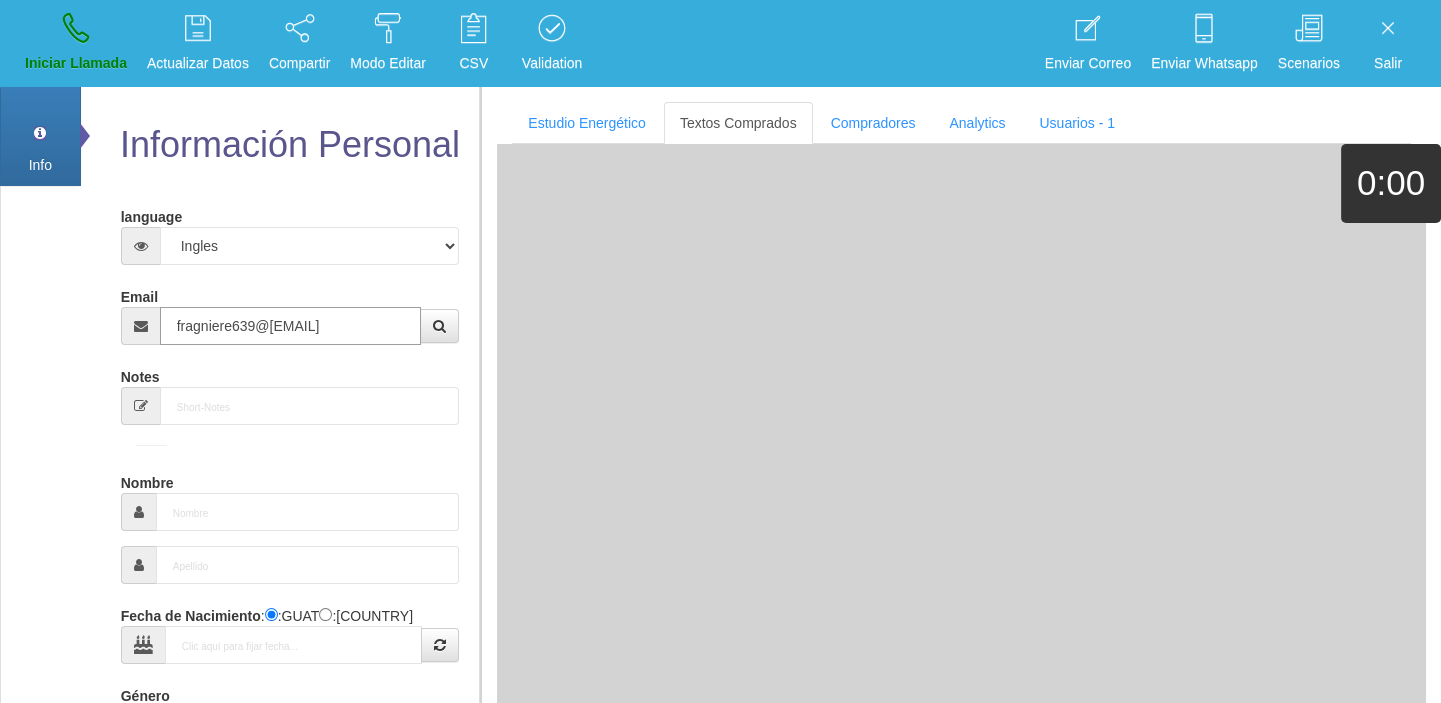 click on "fragniere639@[EMAIL]" at bounding box center (291, 326) 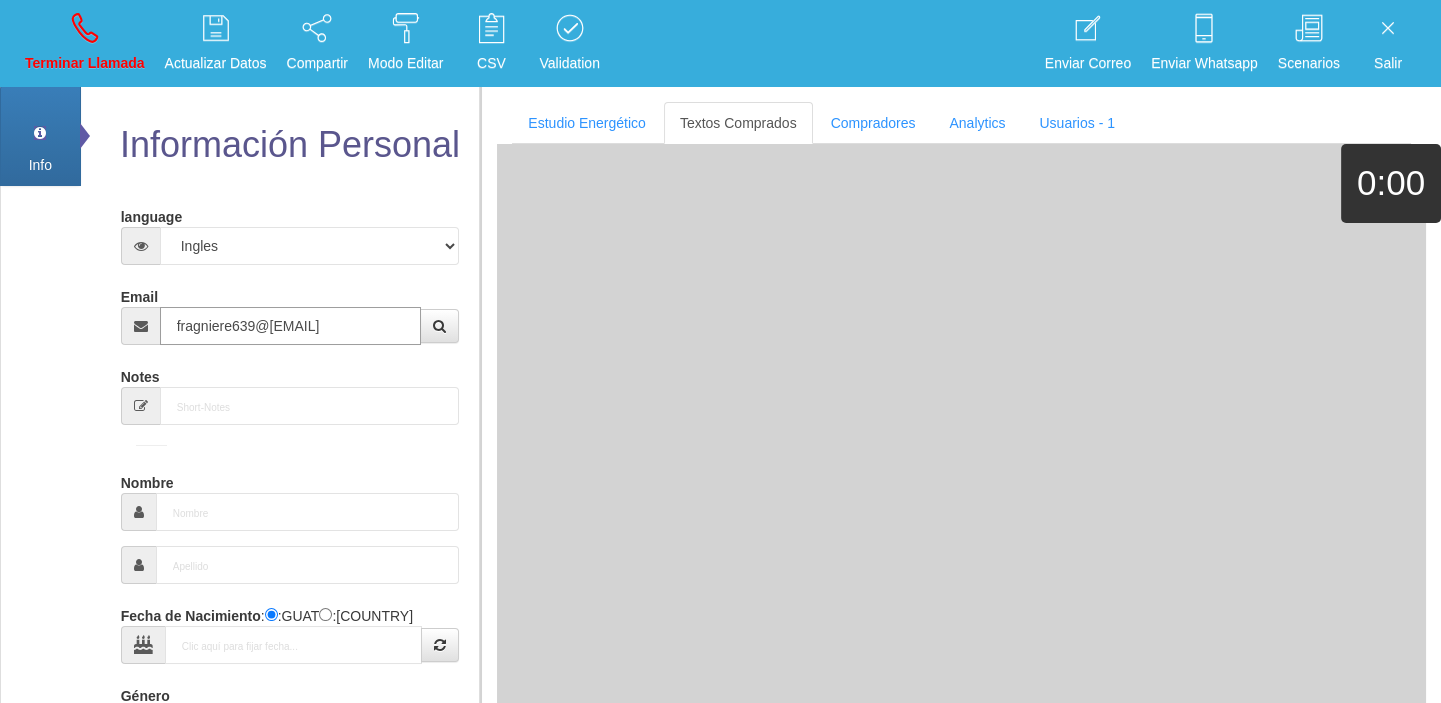 type on "[DAY] [MONTH] [YEAR]" 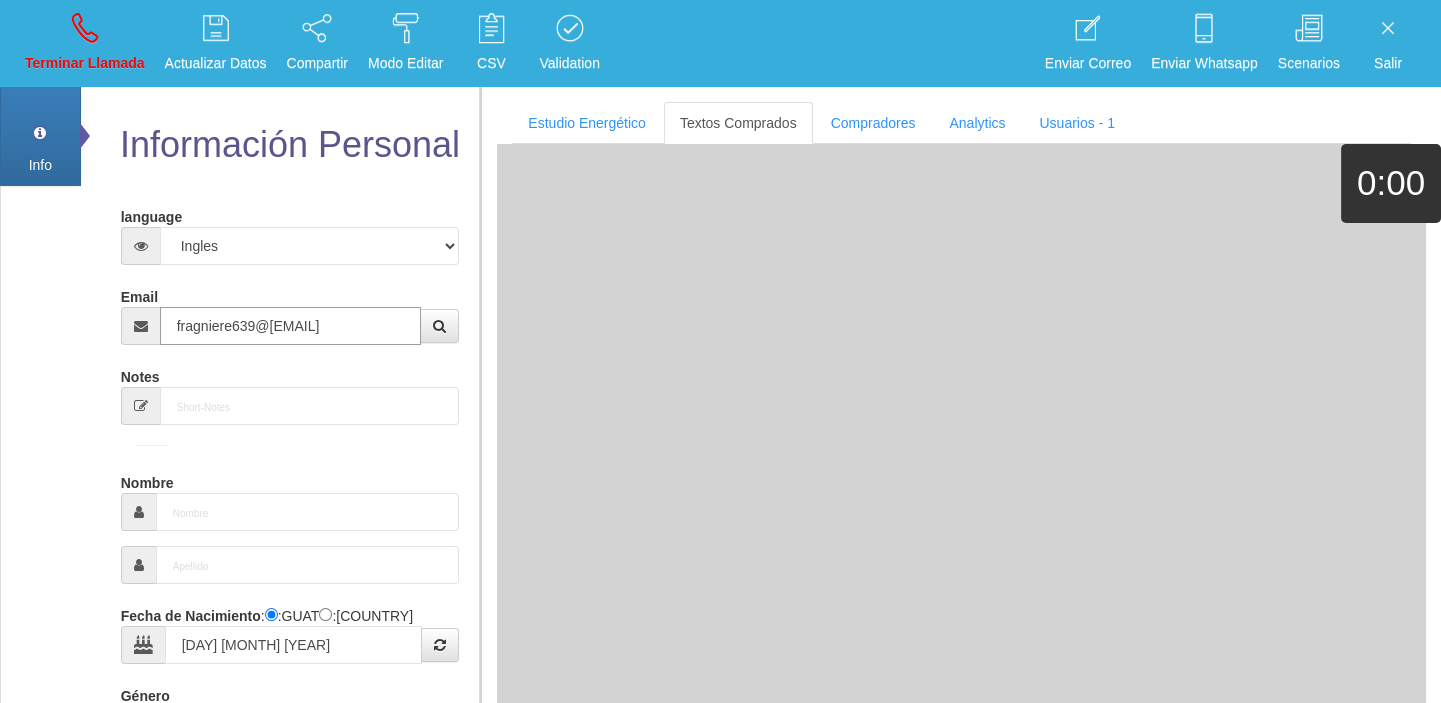 select on "3" 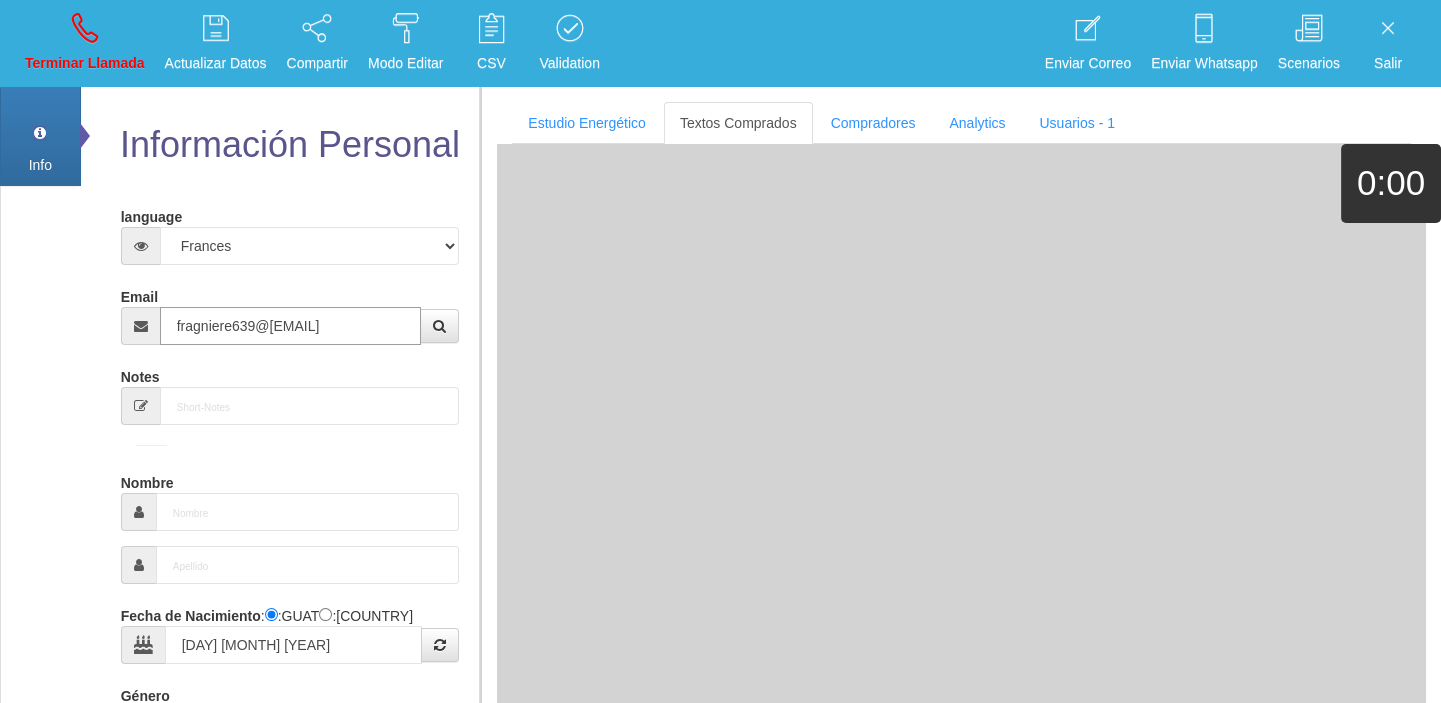 type on "Comprador bajo" 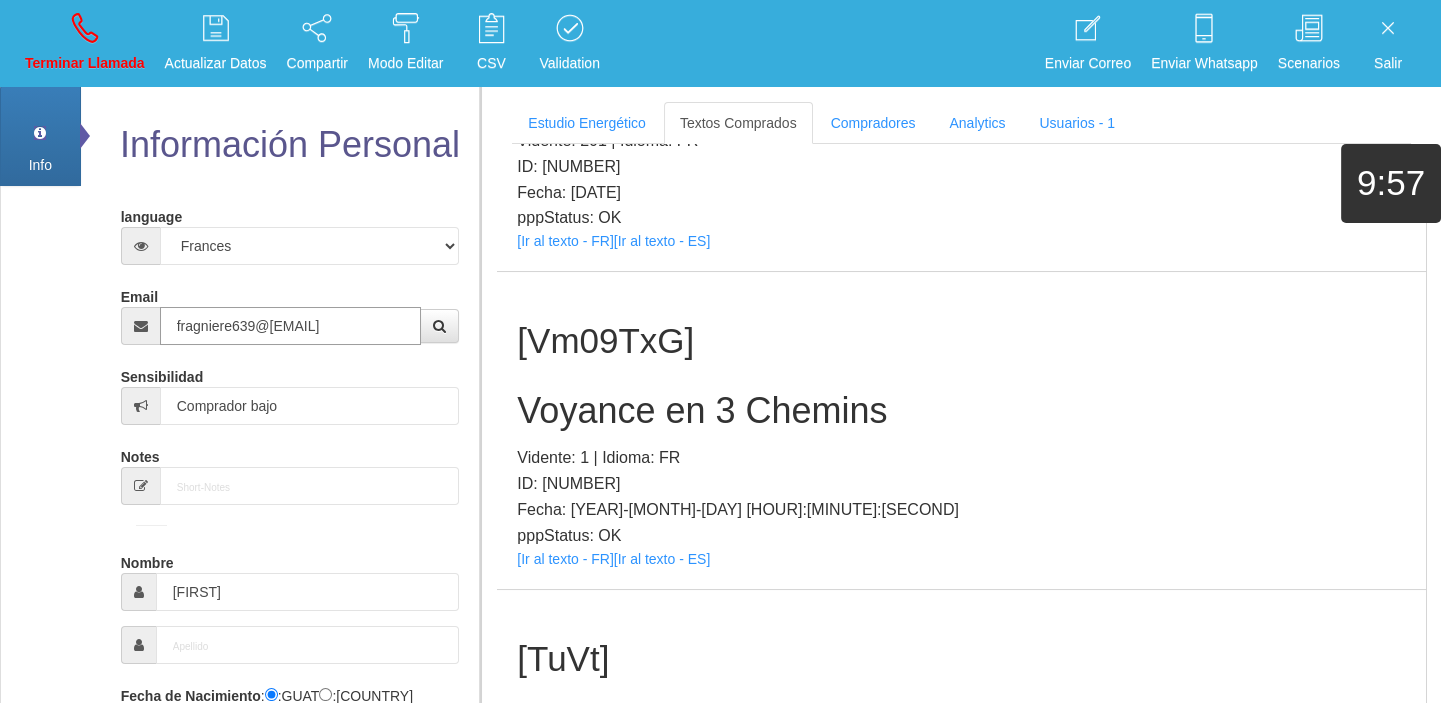scroll, scrollTop: 598, scrollLeft: 0, axis: vertical 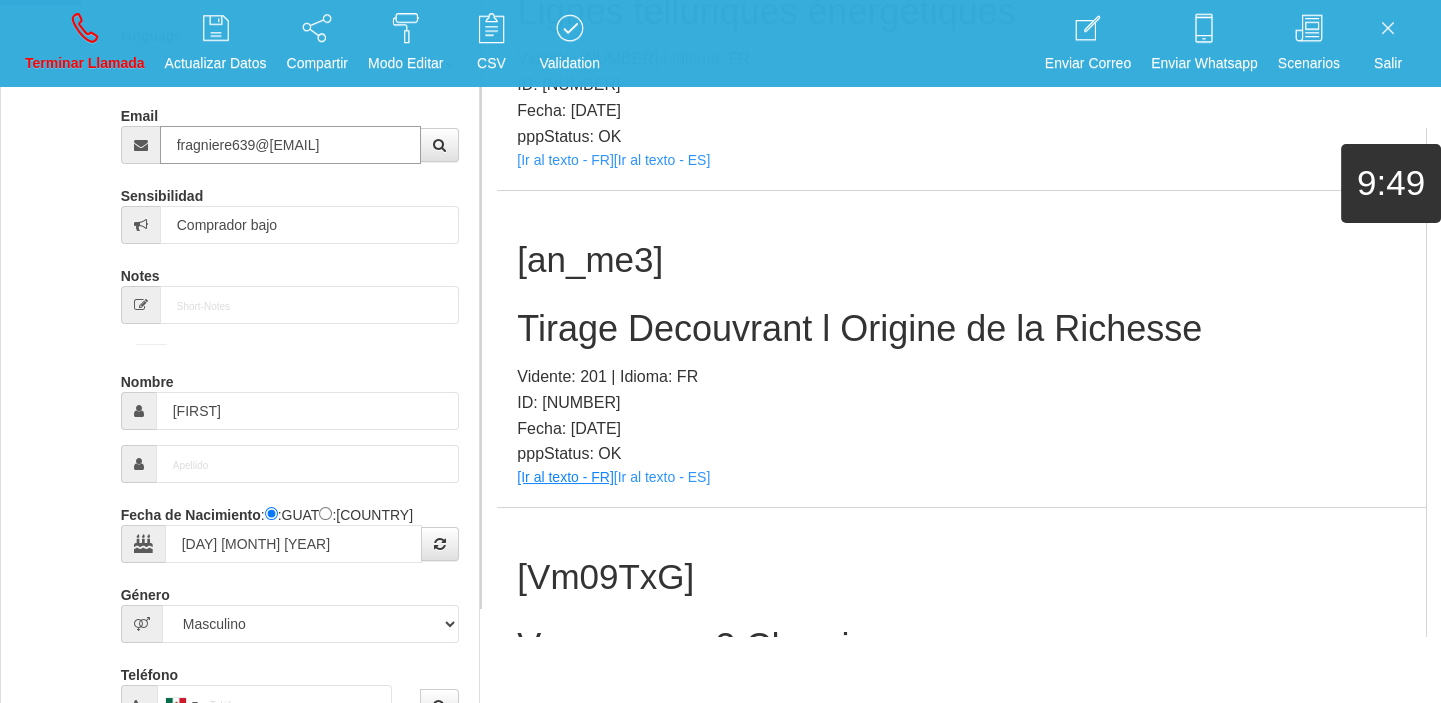 type on "fragniere639@[EMAIL]" 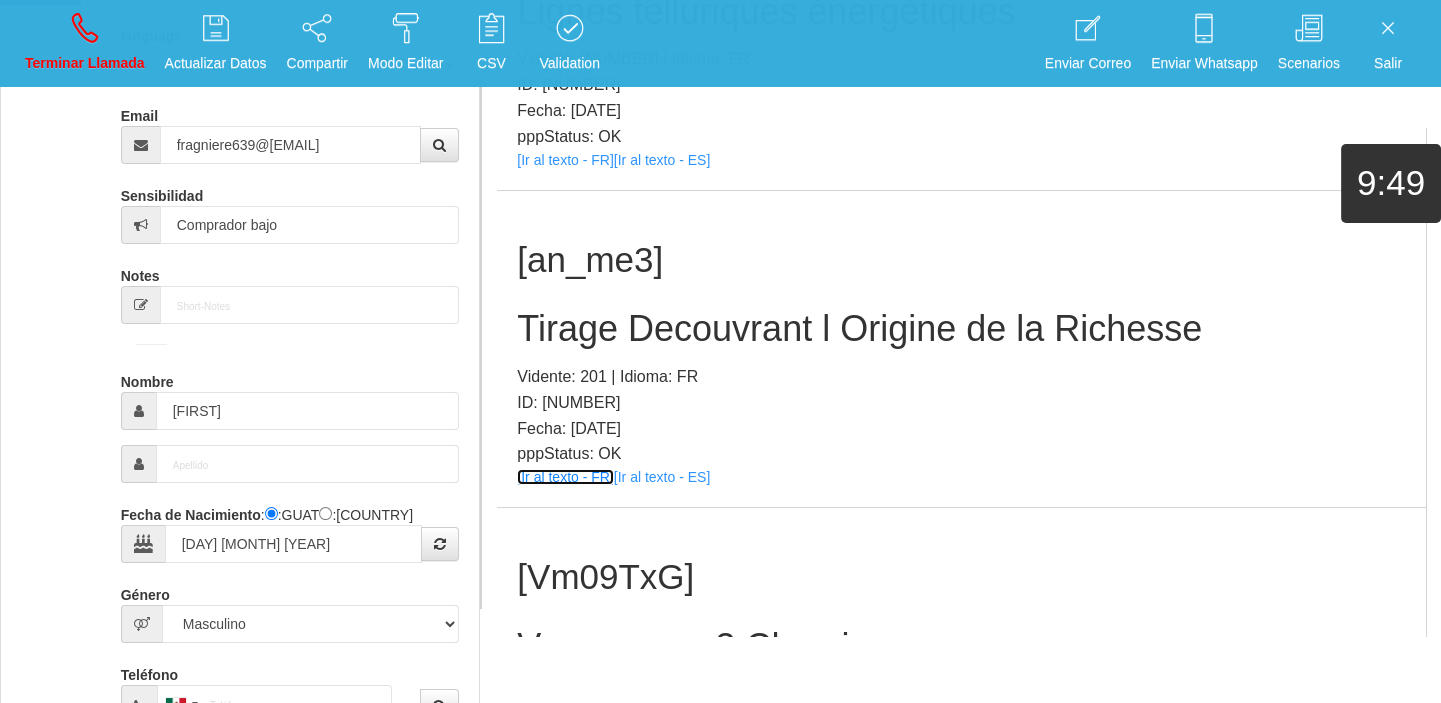 click on "[Ir al texto - FR]" at bounding box center [565, 477] 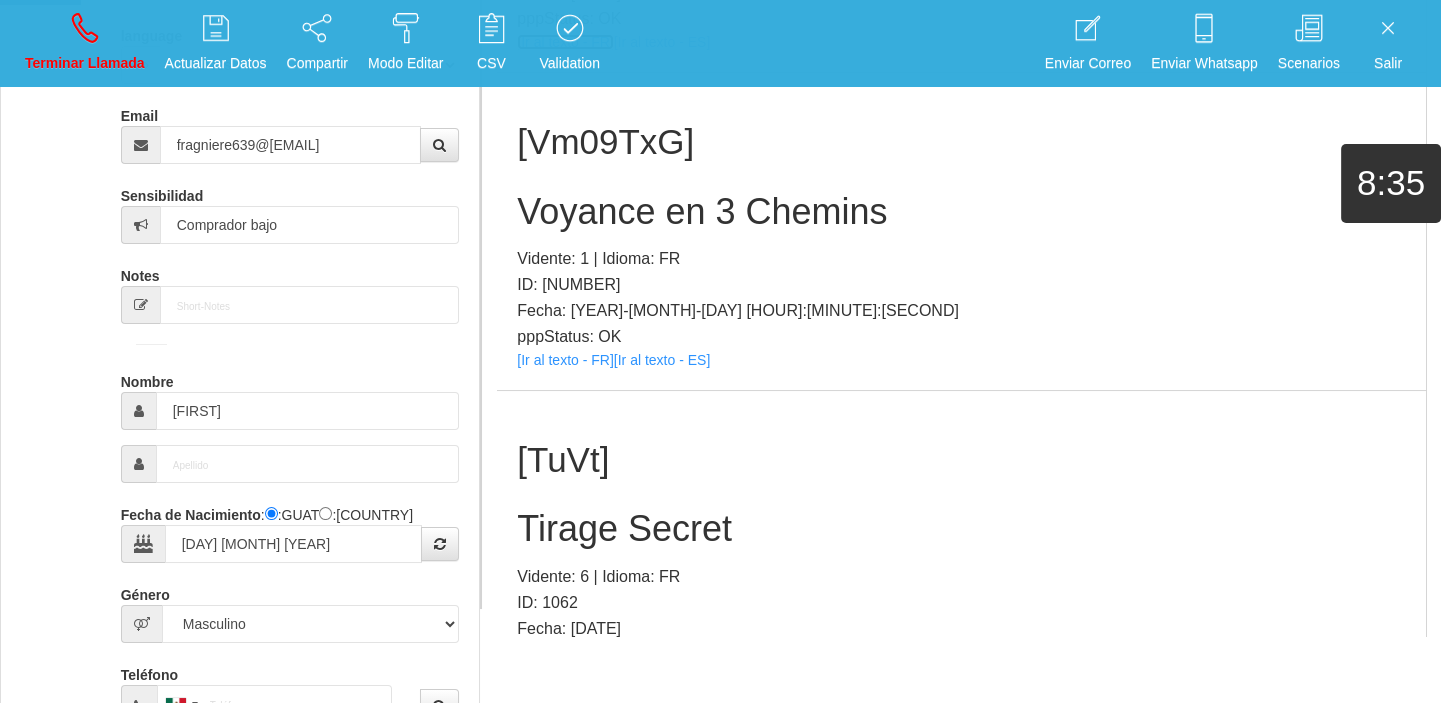 scroll, scrollTop: 598, scrollLeft: 0, axis: vertical 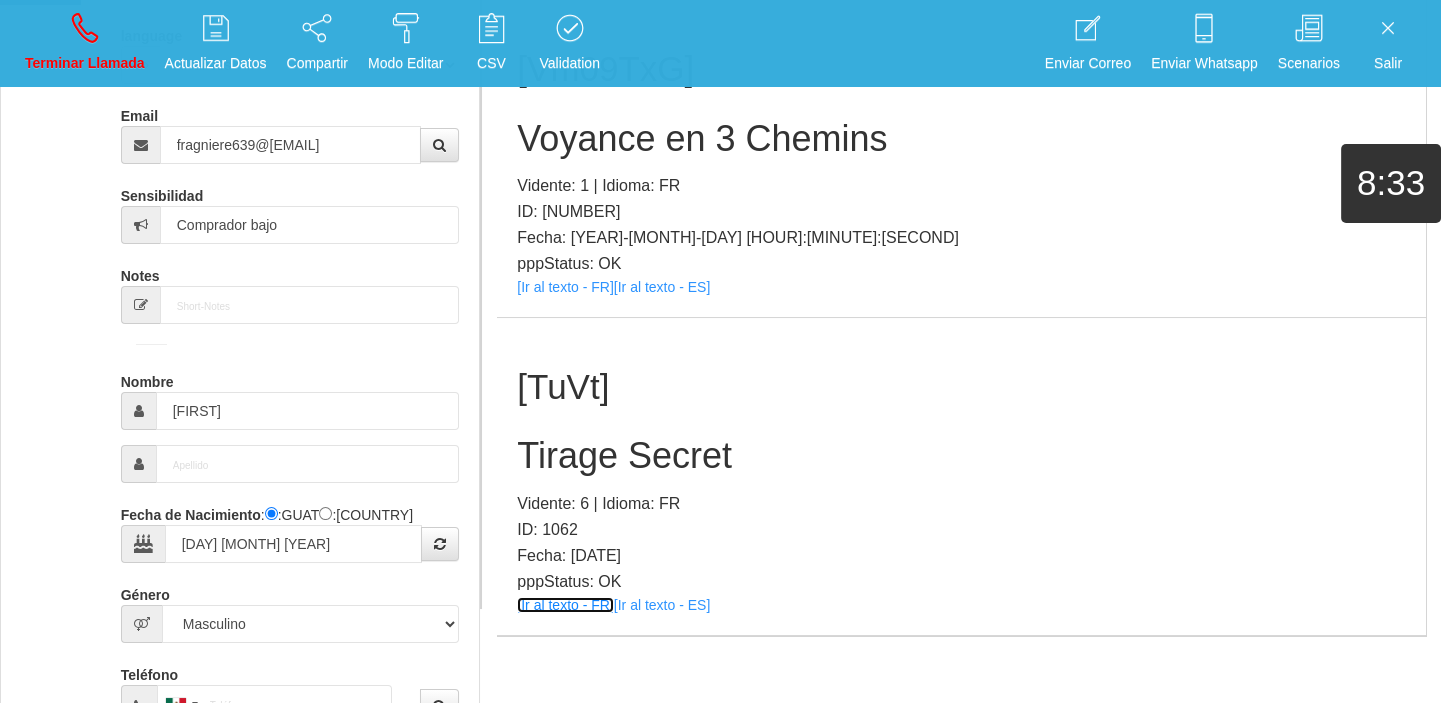 click on "[Ir al texto - FR]" at bounding box center (565, 605) 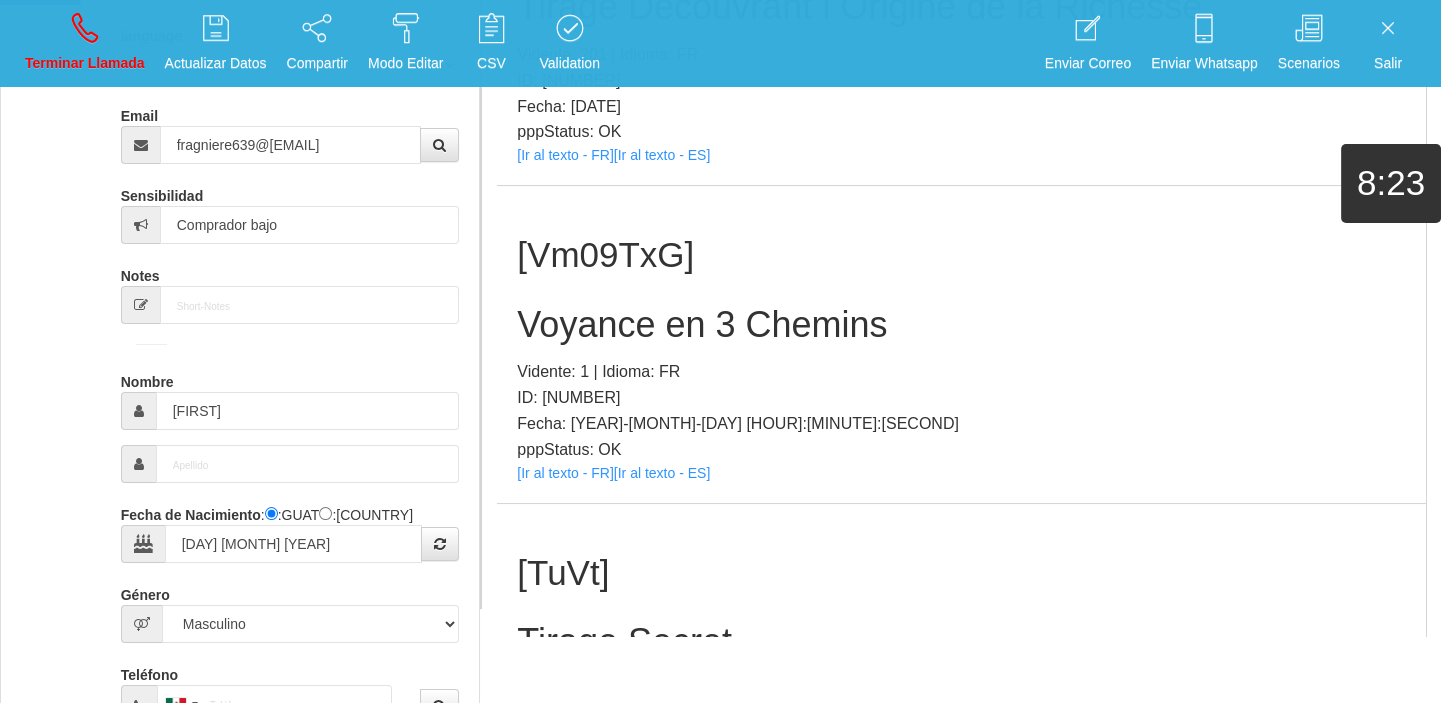 scroll, scrollTop: 325, scrollLeft: 0, axis: vertical 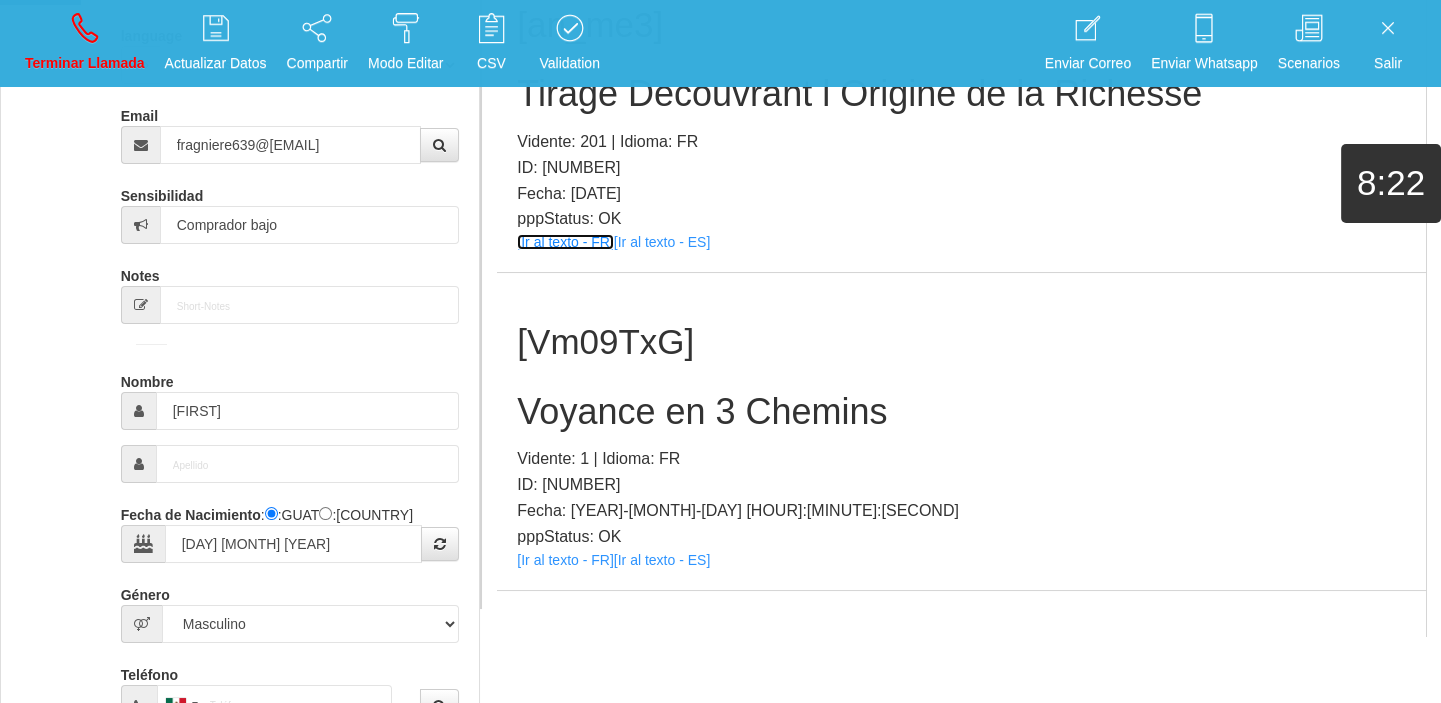 click on "[Ir al texto - FR]" at bounding box center (565, 242) 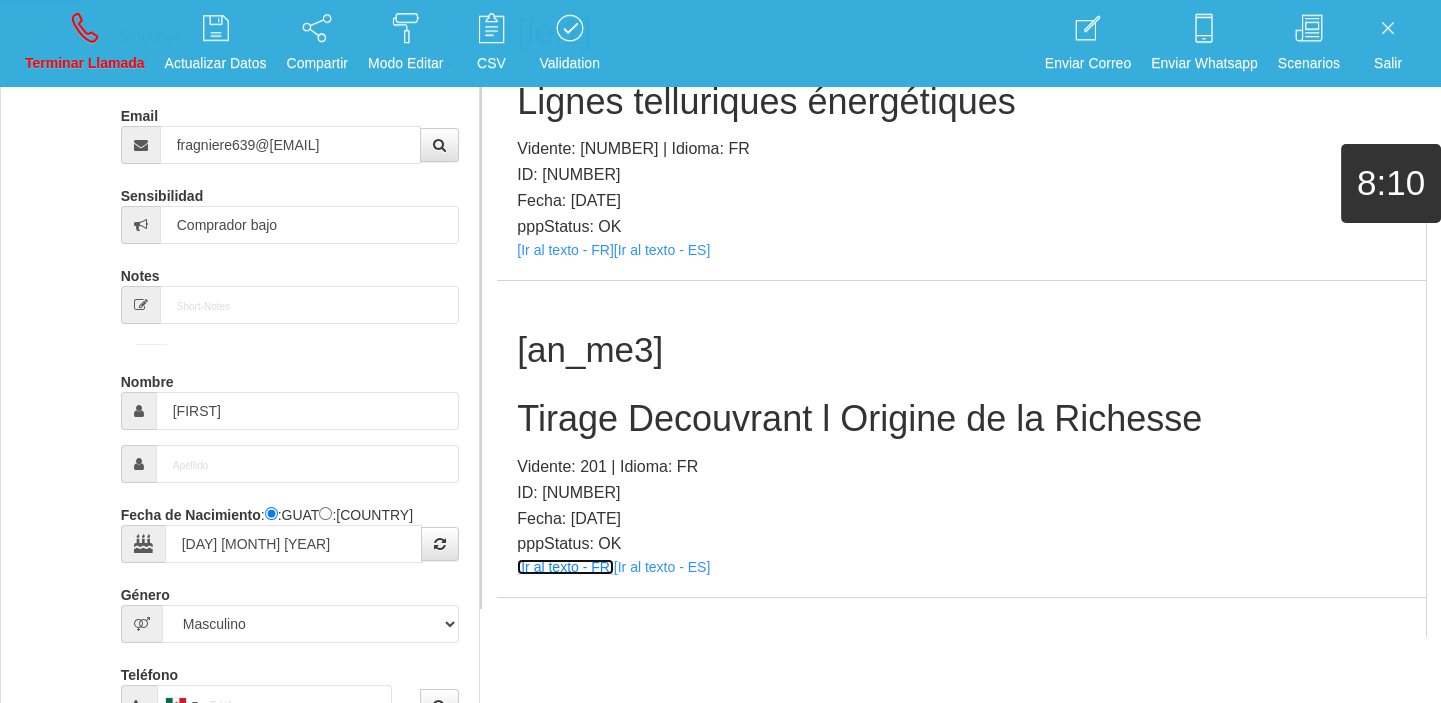 scroll, scrollTop: 0, scrollLeft: 0, axis: both 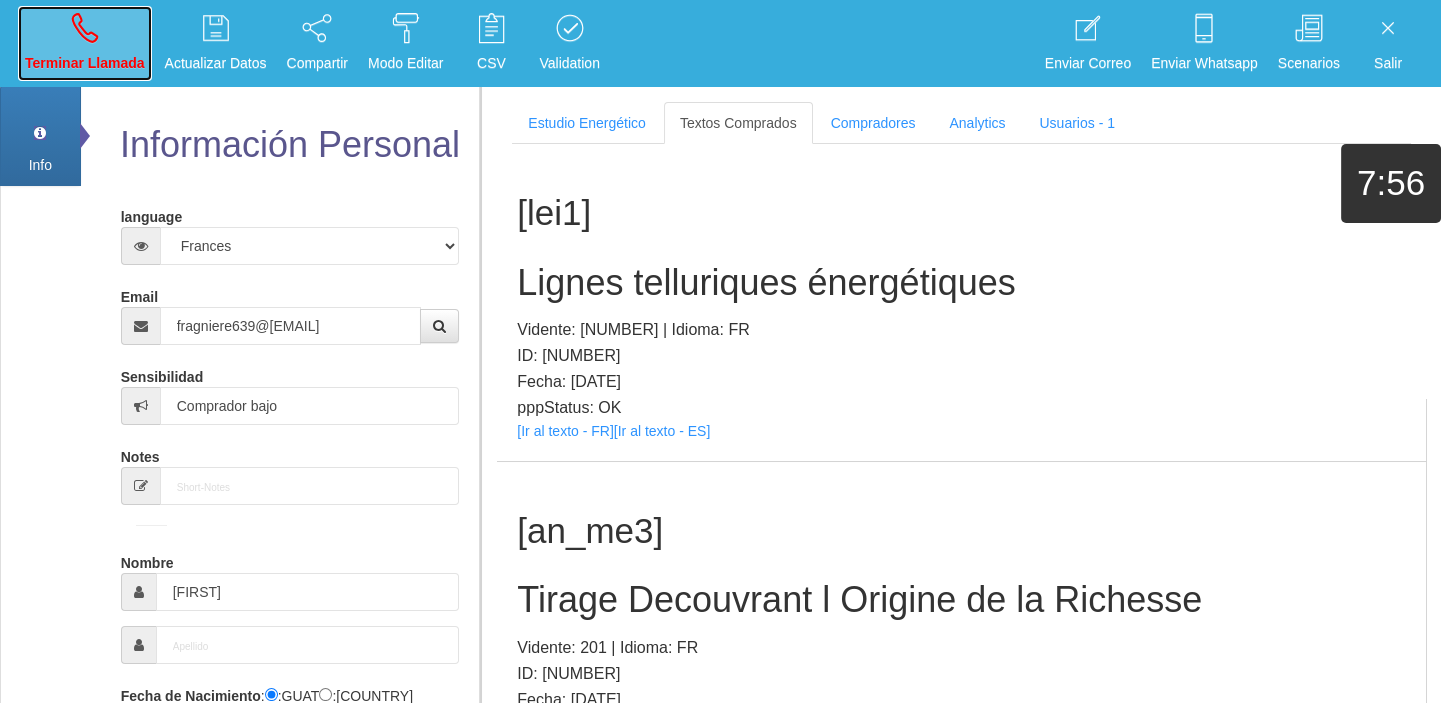 drag, startPoint x: 99, startPoint y: 65, endPoint x: 110, endPoint y: 66, distance: 11.045361 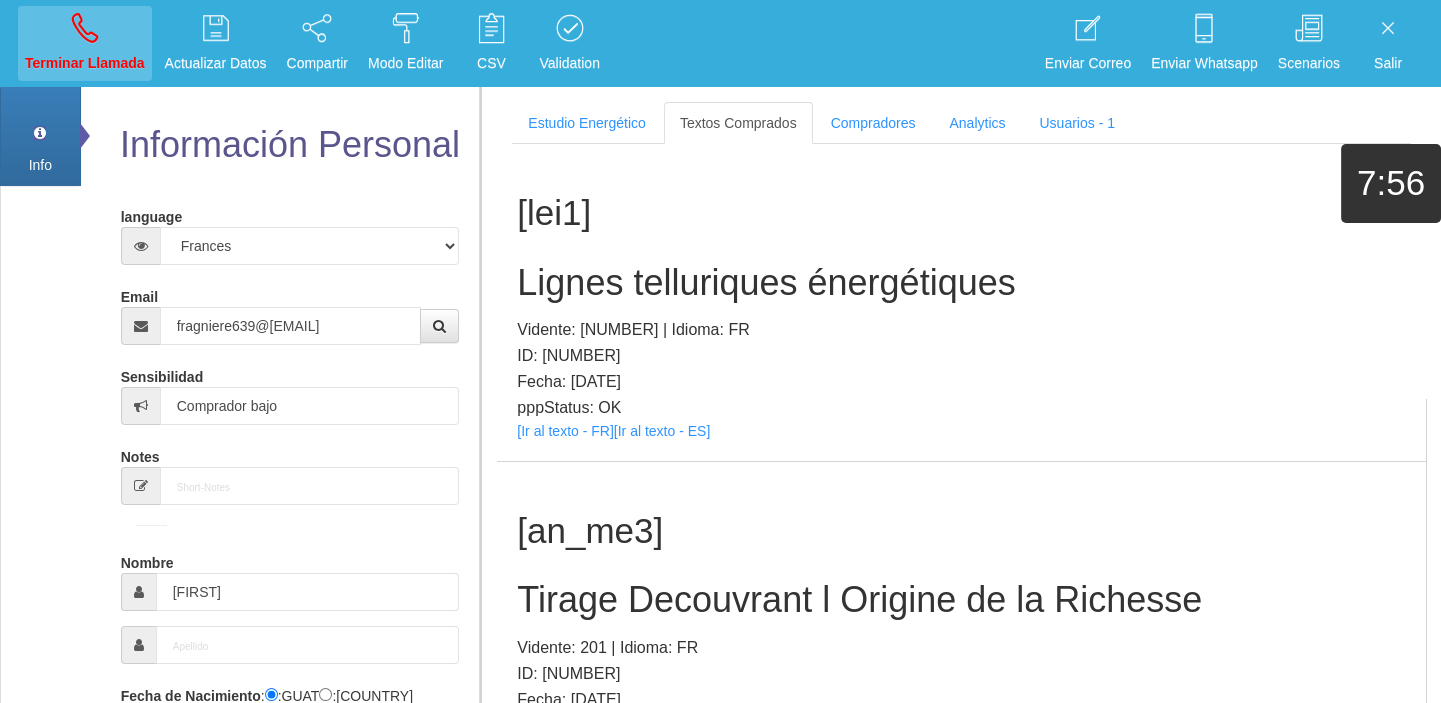 type 